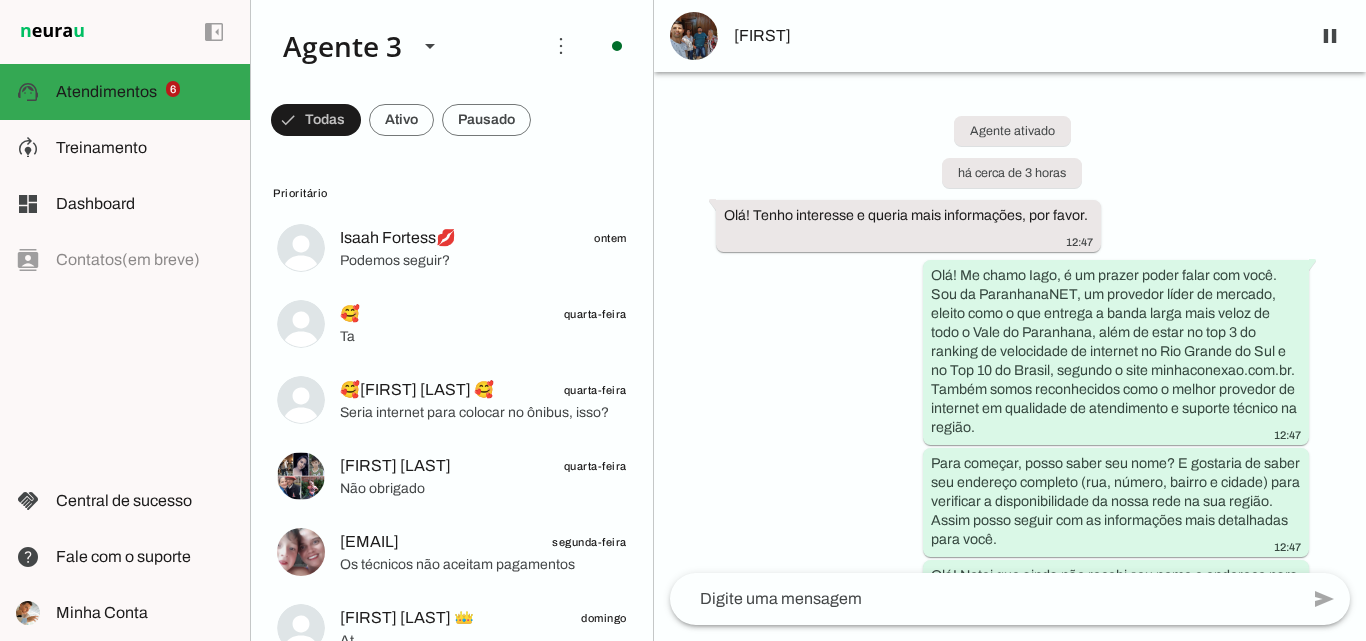 scroll, scrollTop: 0, scrollLeft: 0, axis: both 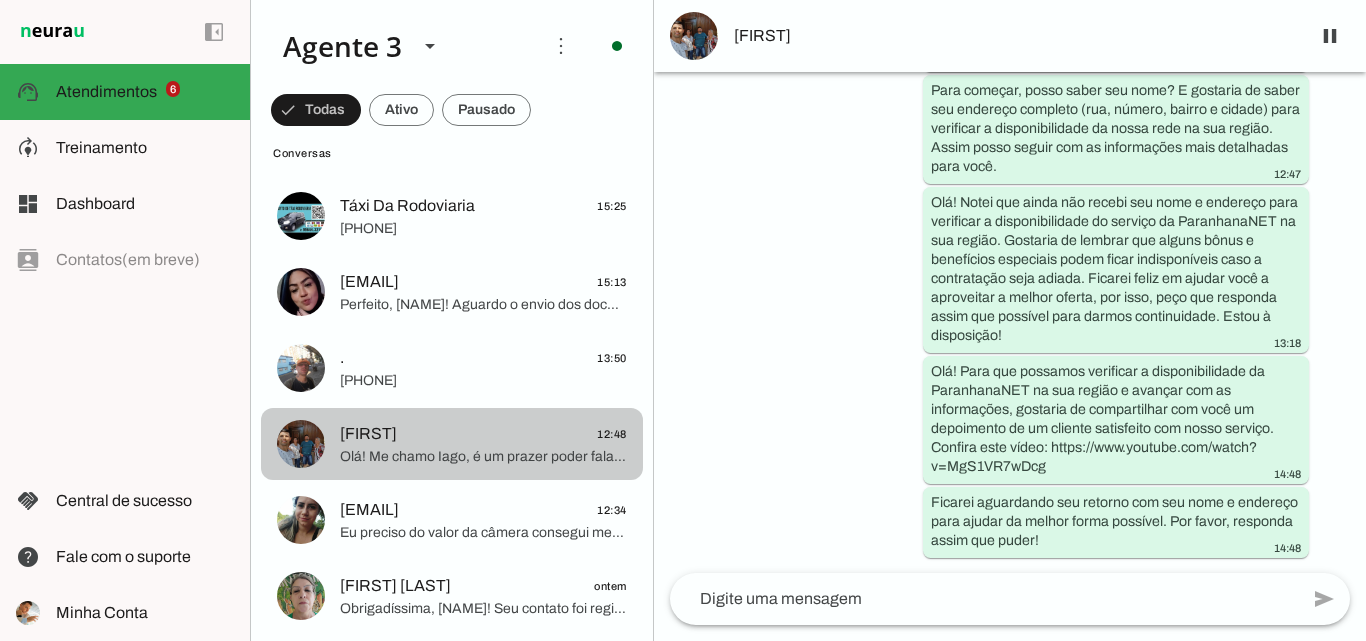 click on "Olá! Me chamo Iago, é um prazer poder falar com você. Sou da ParanhanaNET, um provedor líder de mercado, eleito como o que entrega a banda larga mais veloz de todo o Vale do Paranhana, além de estar no top 3 do ranking de velocidade de internet no Rio Grande do Sul e no Top 10 do Brasil, segundo o site minhaconexao.com.br. Também somos reconhecidos como o melhor provedor de internet em qualidade de atendimento e suporte técnico na região.
Para começar, posso saber seu nome? E gostaria de saber seu endereço completo (rua, número, bairro e cidade) para verificar a disponibilidade da nossa rede na sua região. Assim posso seguir com as informações mais detalhadas para você." 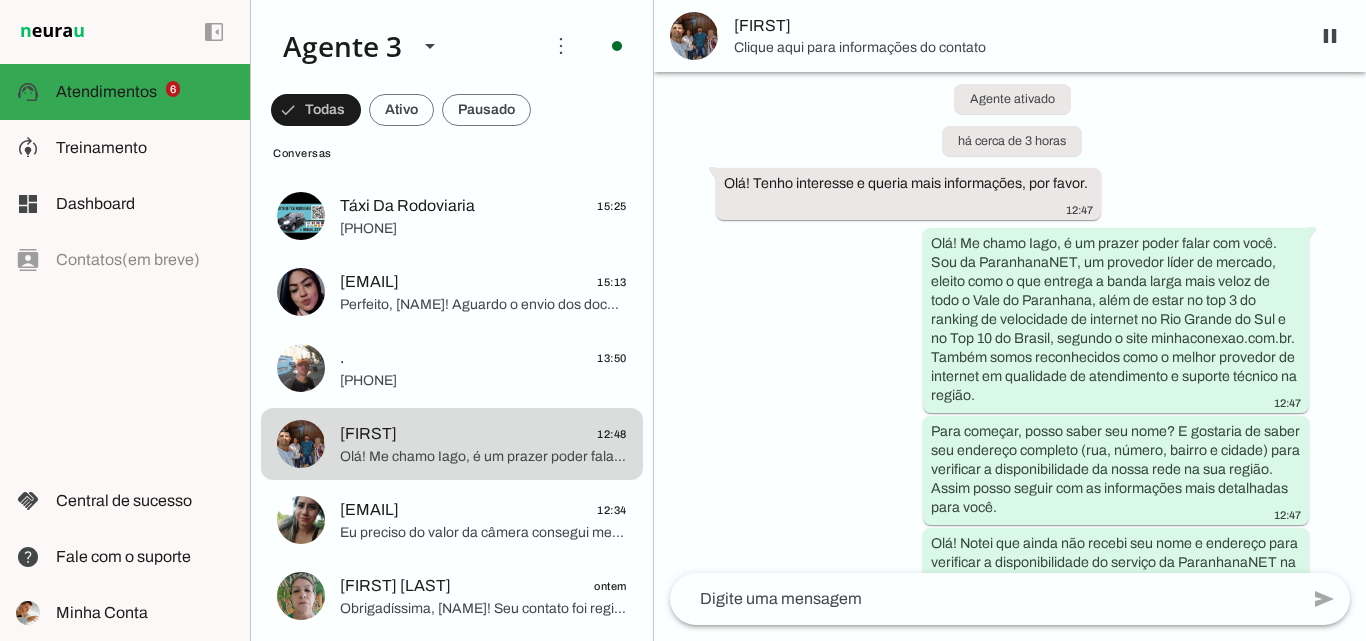 scroll, scrollTop: 0, scrollLeft: 0, axis: both 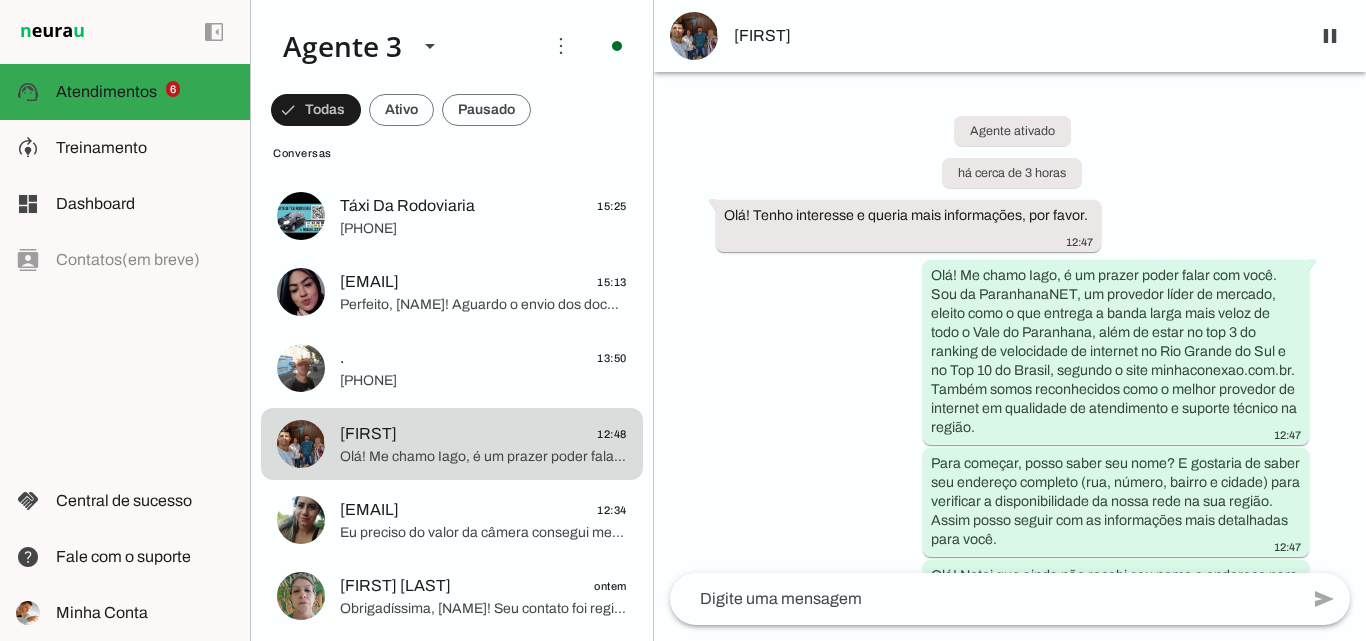 click on "[FIRST]" at bounding box center [1014, 36] 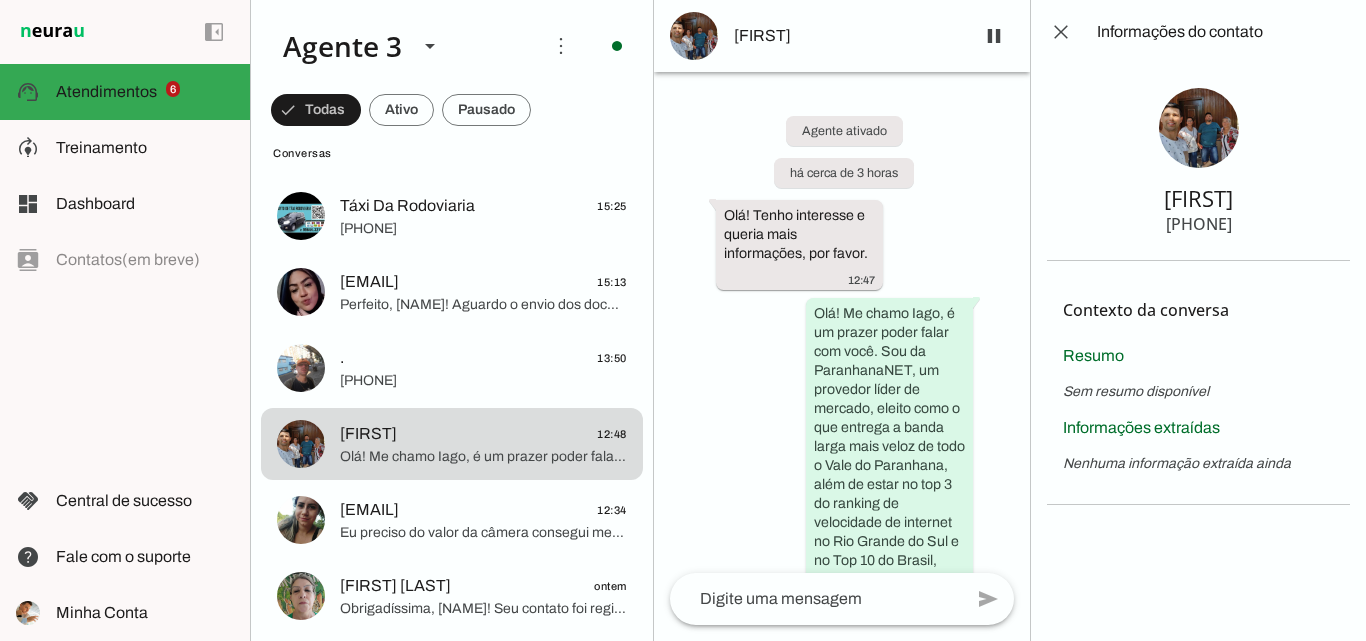 type 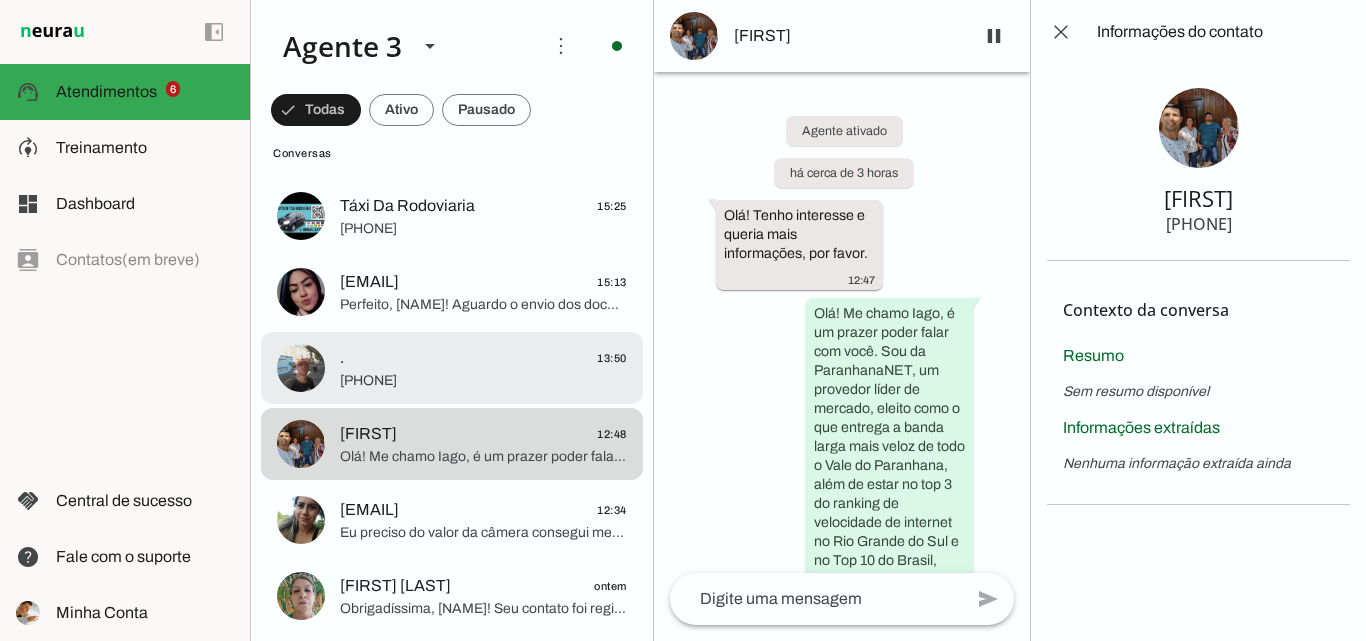 click on ".
13:50" 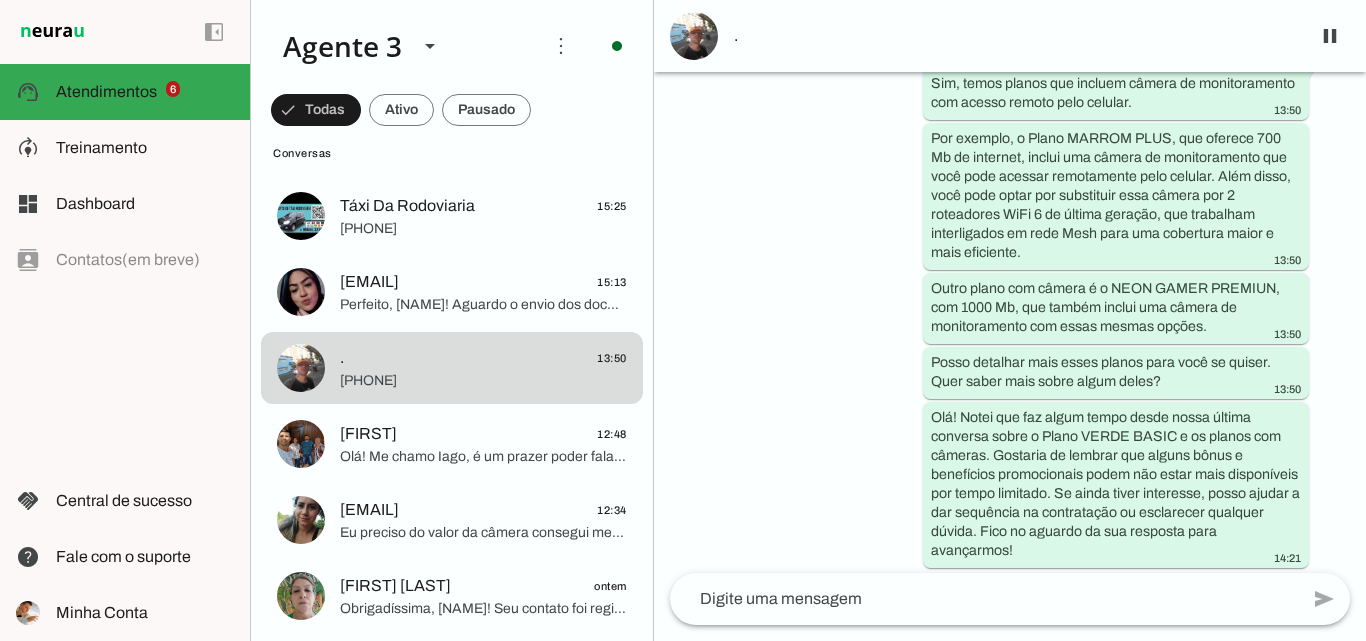 scroll, scrollTop: 3745, scrollLeft: 0, axis: vertical 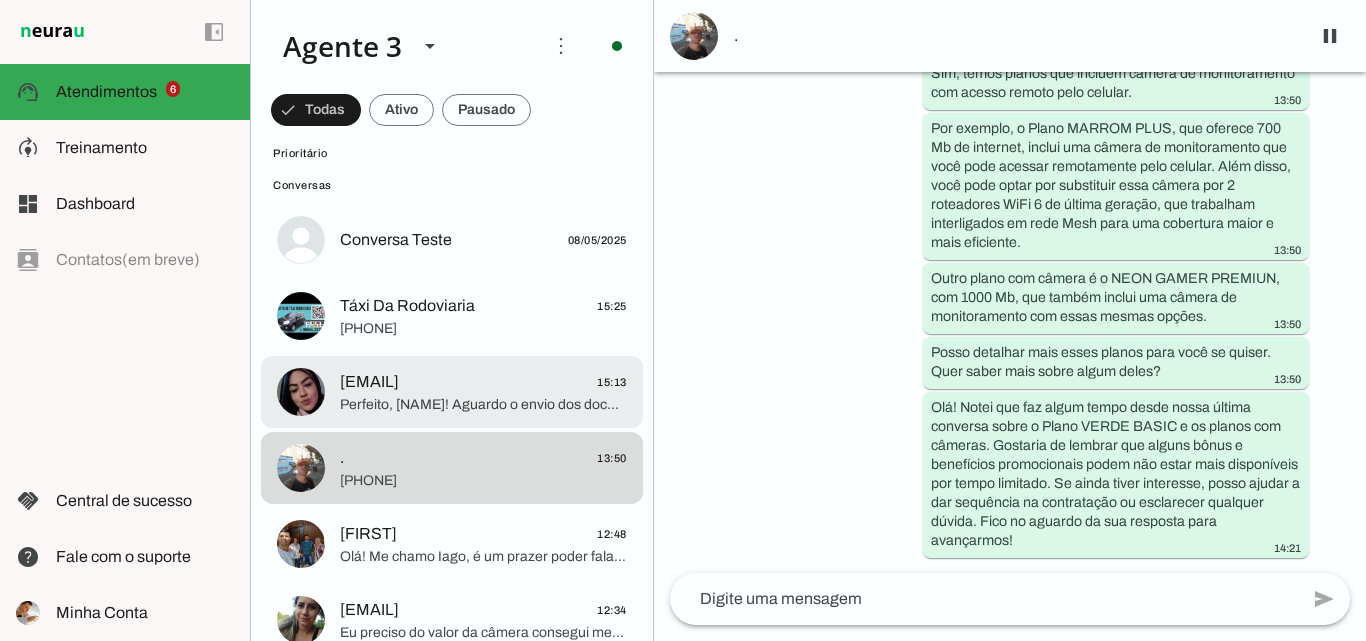 click on "[EMAIL]" 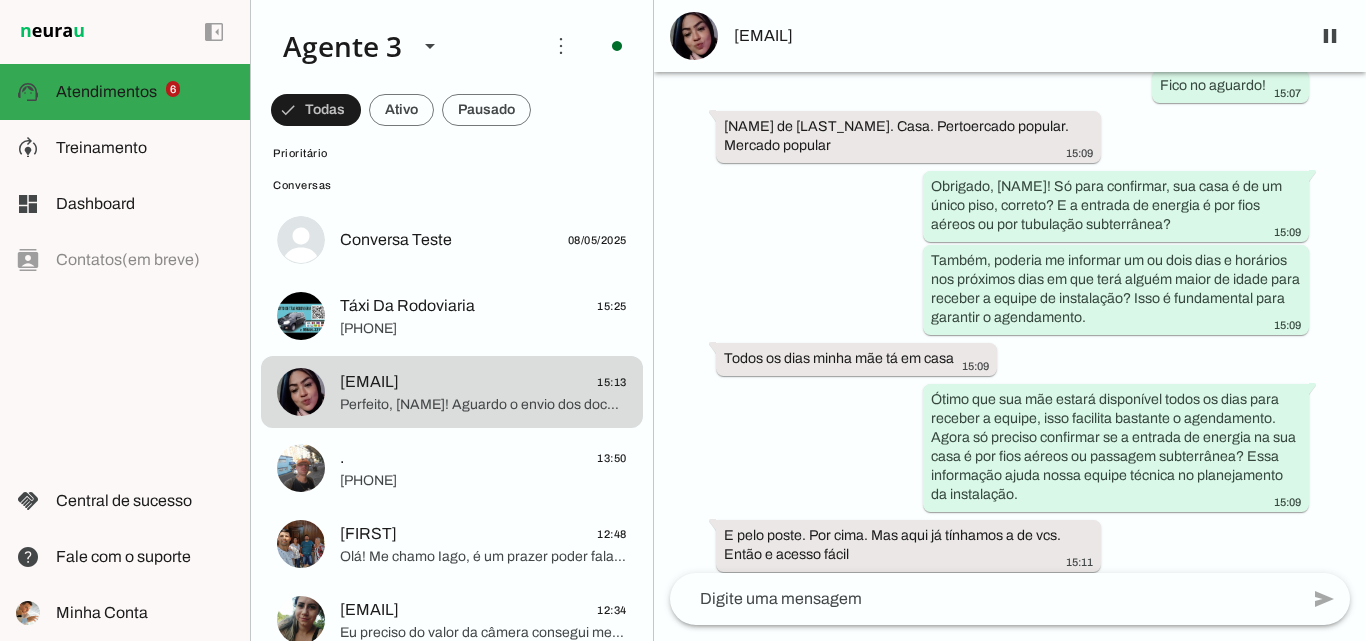 scroll, scrollTop: 3163, scrollLeft: 0, axis: vertical 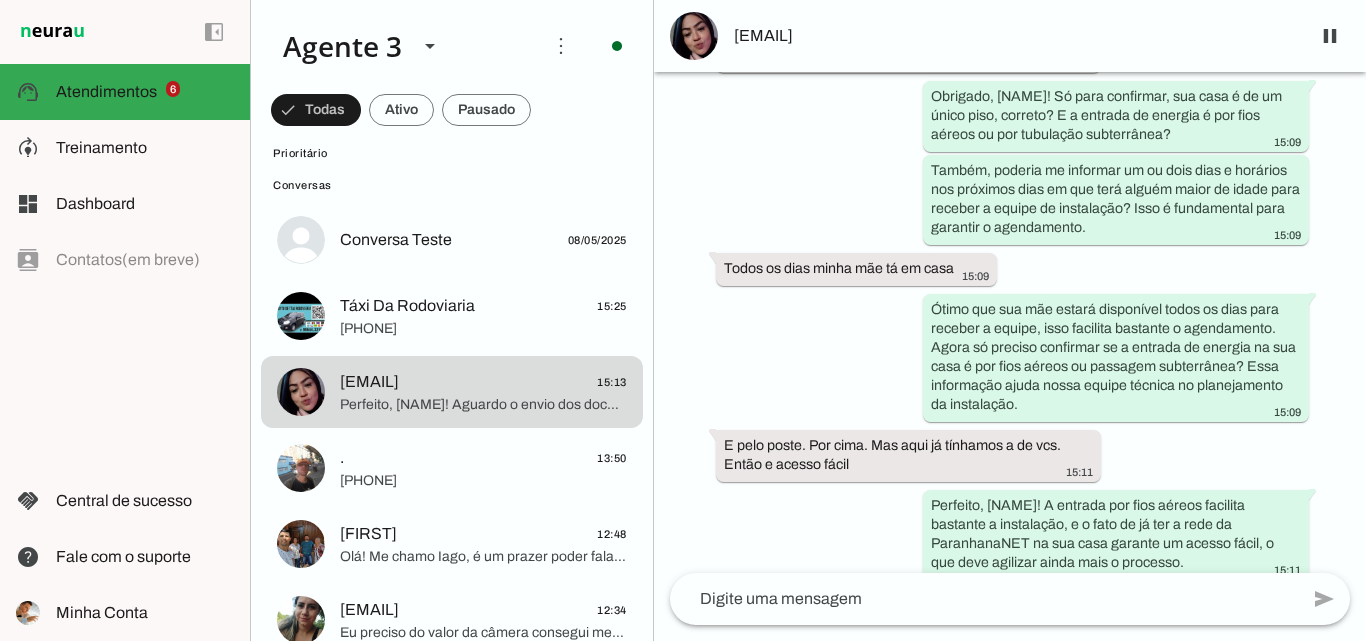 click on "[EMAIL]" at bounding box center (1010, 36) 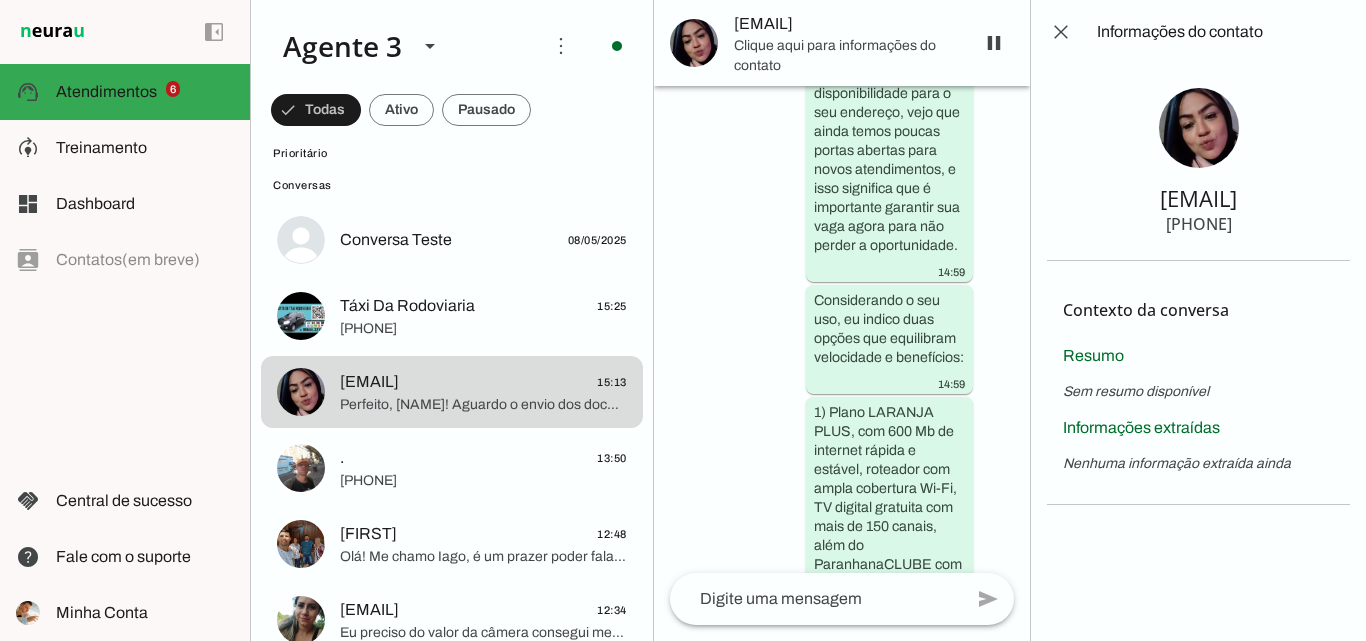scroll, scrollTop: 8217, scrollLeft: 0, axis: vertical 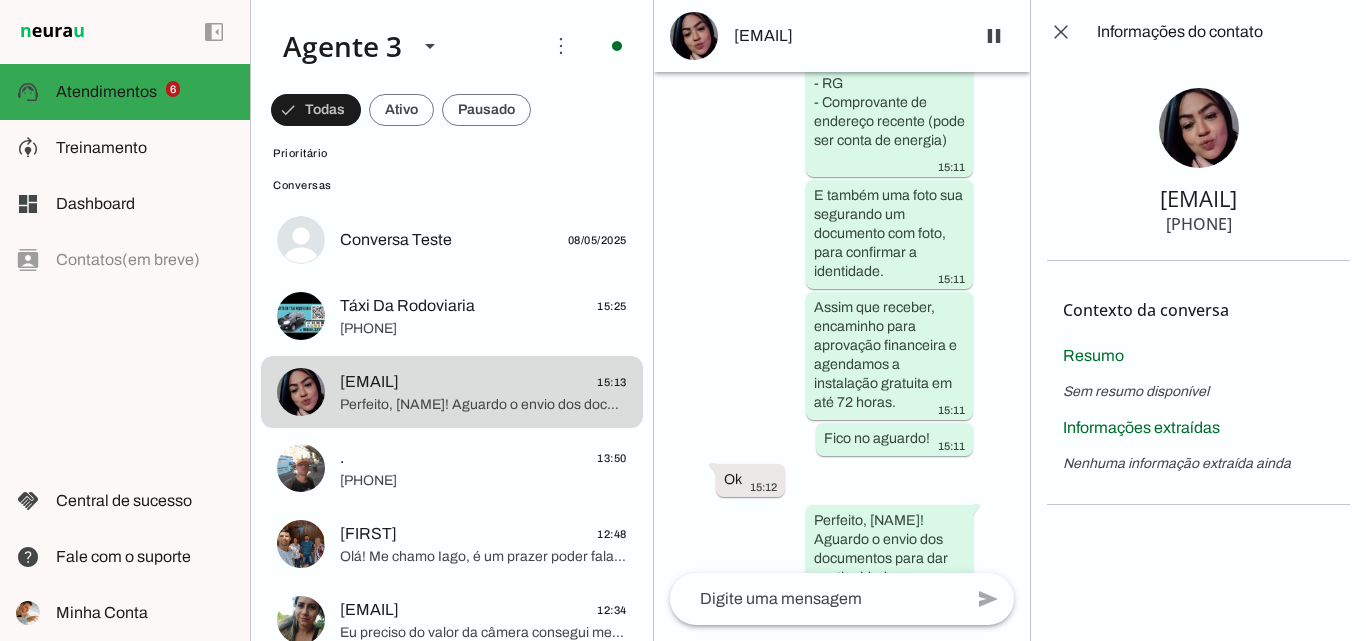 drag, startPoint x: 1174, startPoint y: 221, endPoint x: 1205, endPoint y: 222, distance: 31.016125 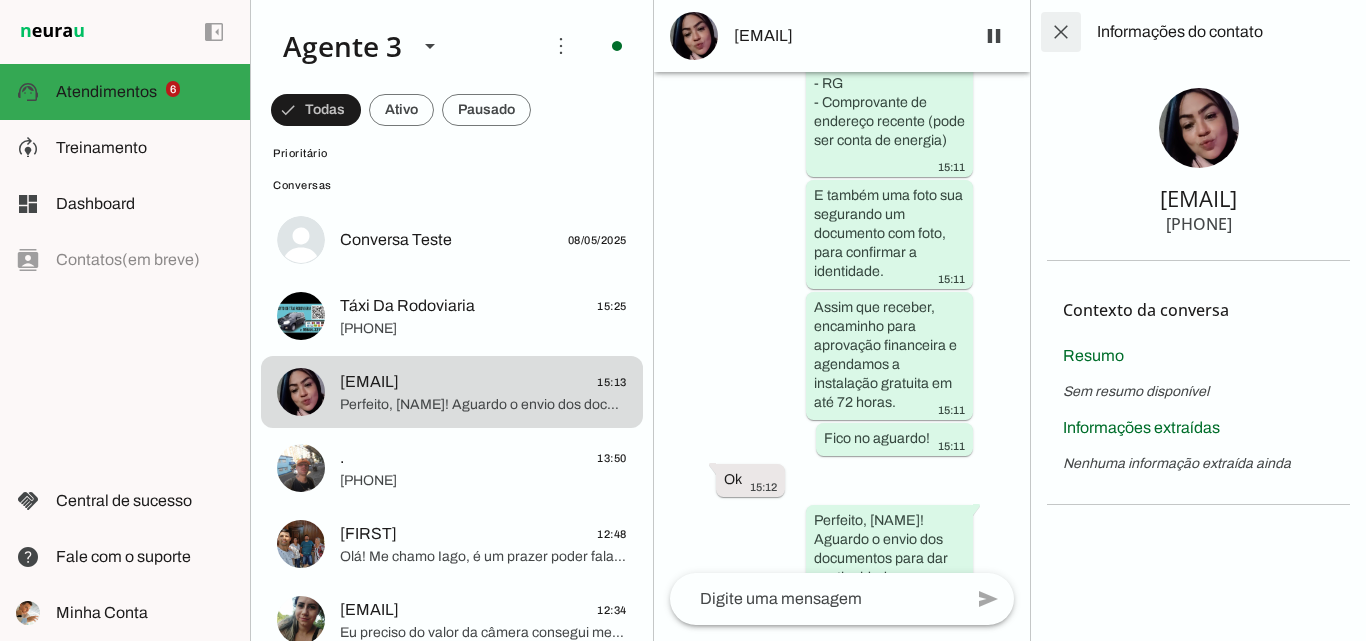 click at bounding box center (1061, 32) 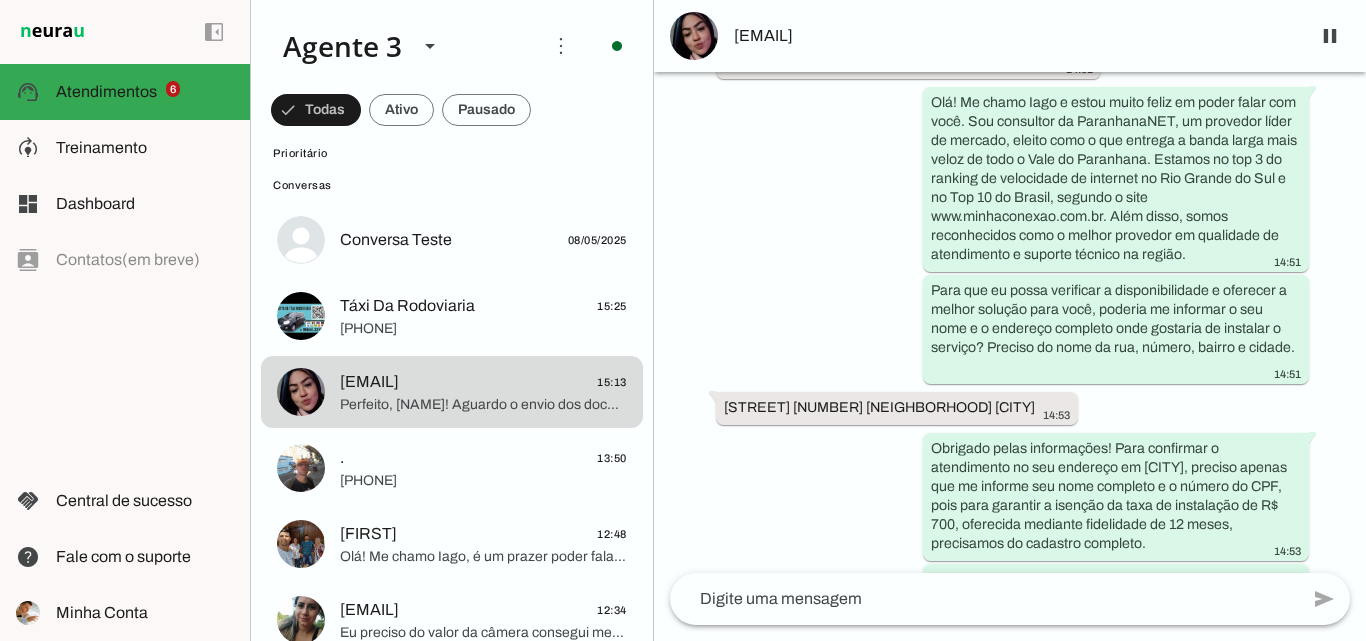 scroll, scrollTop: 196, scrollLeft: 0, axis: vertical 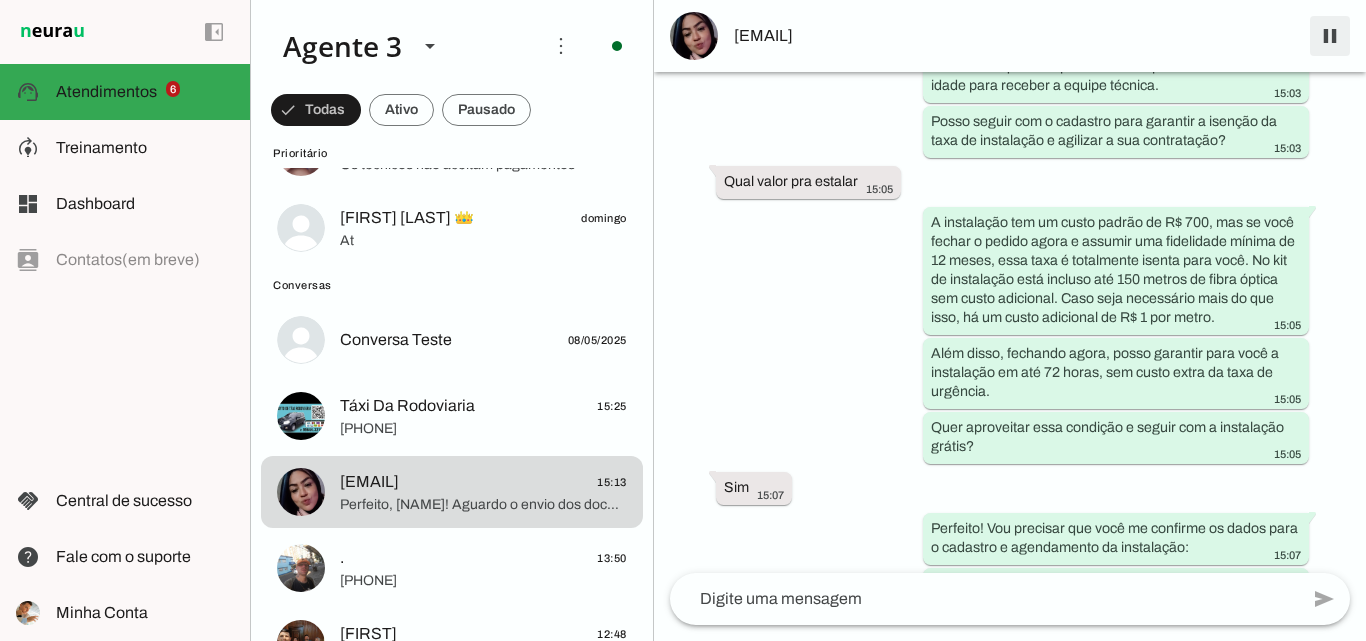 click at bounding box center (1330, 36) 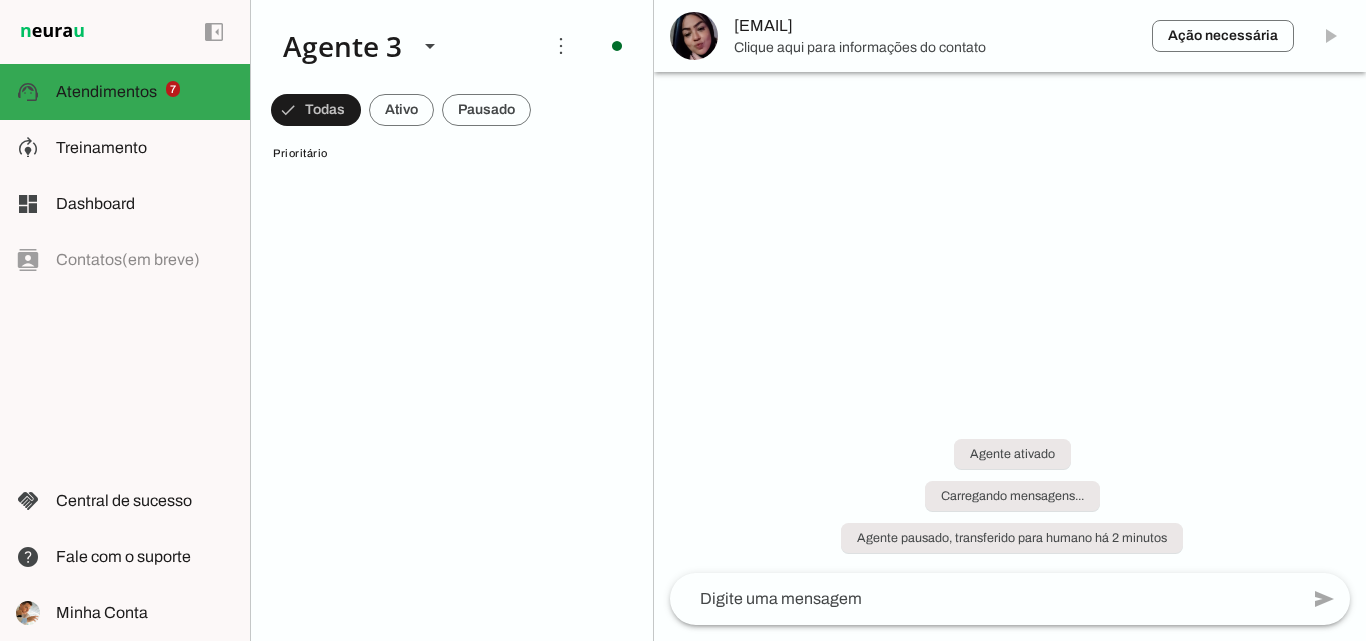 scroll, scrollTop: 0, scrollLeft: 0, axis: both 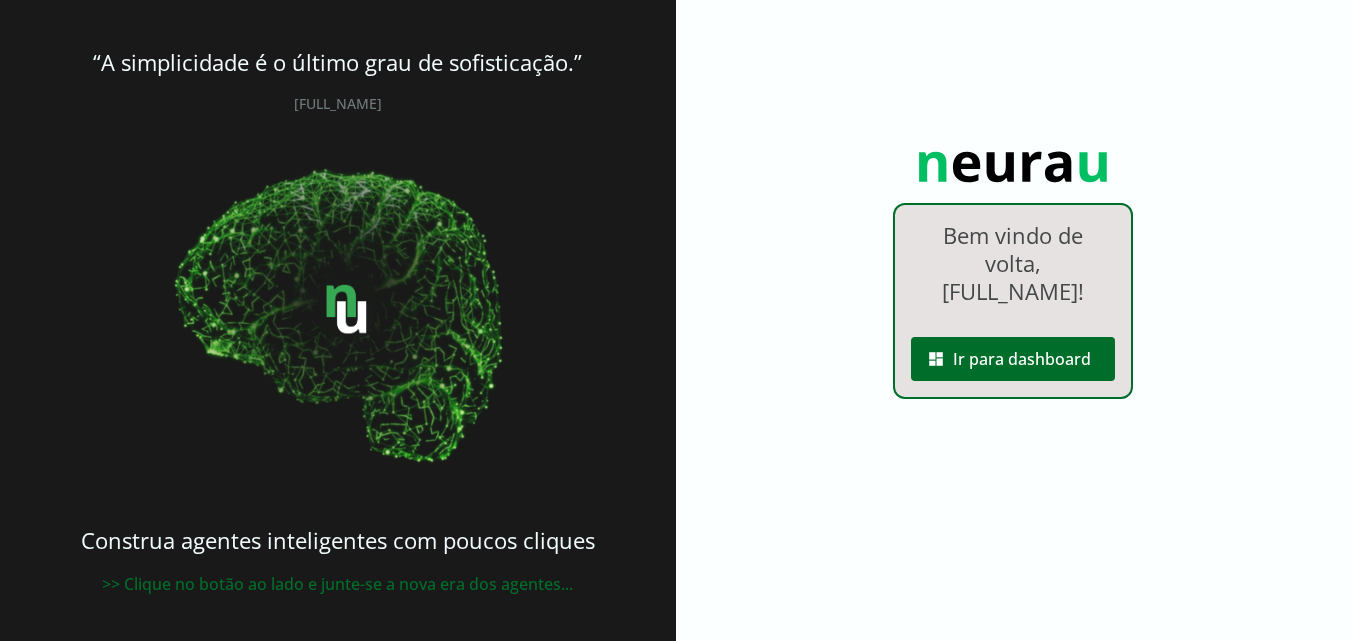 click at bounding box center (1013, 359) 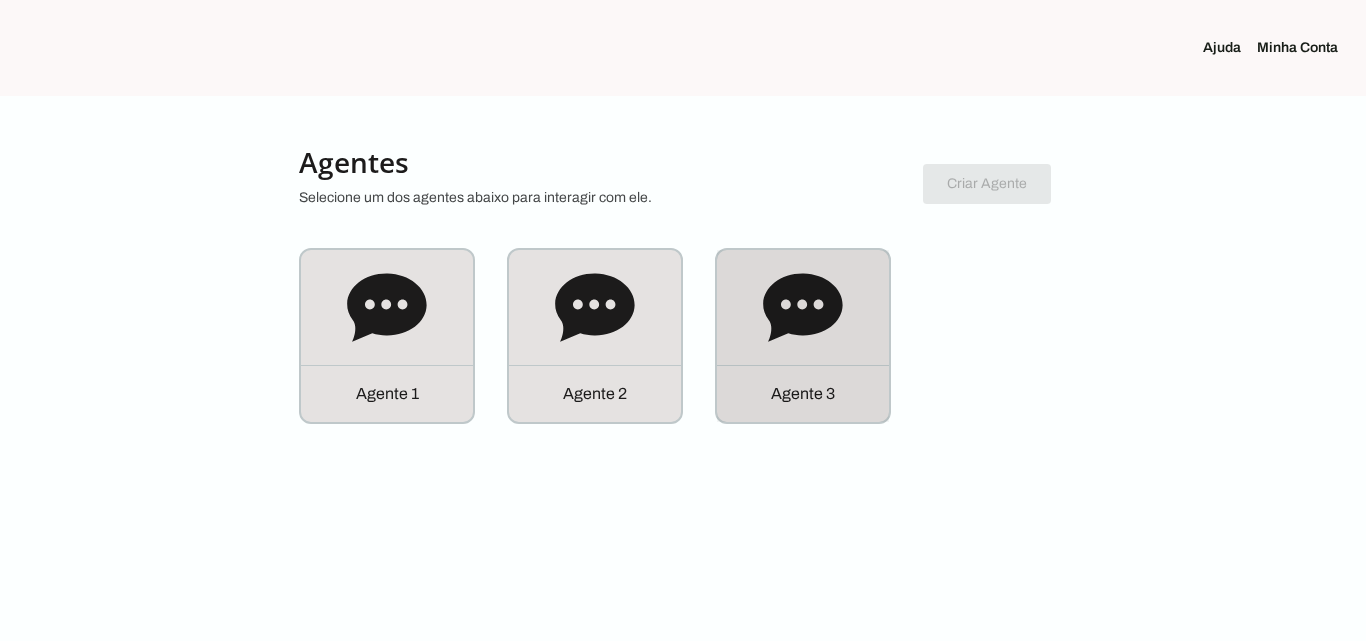 click on "Agente 3" 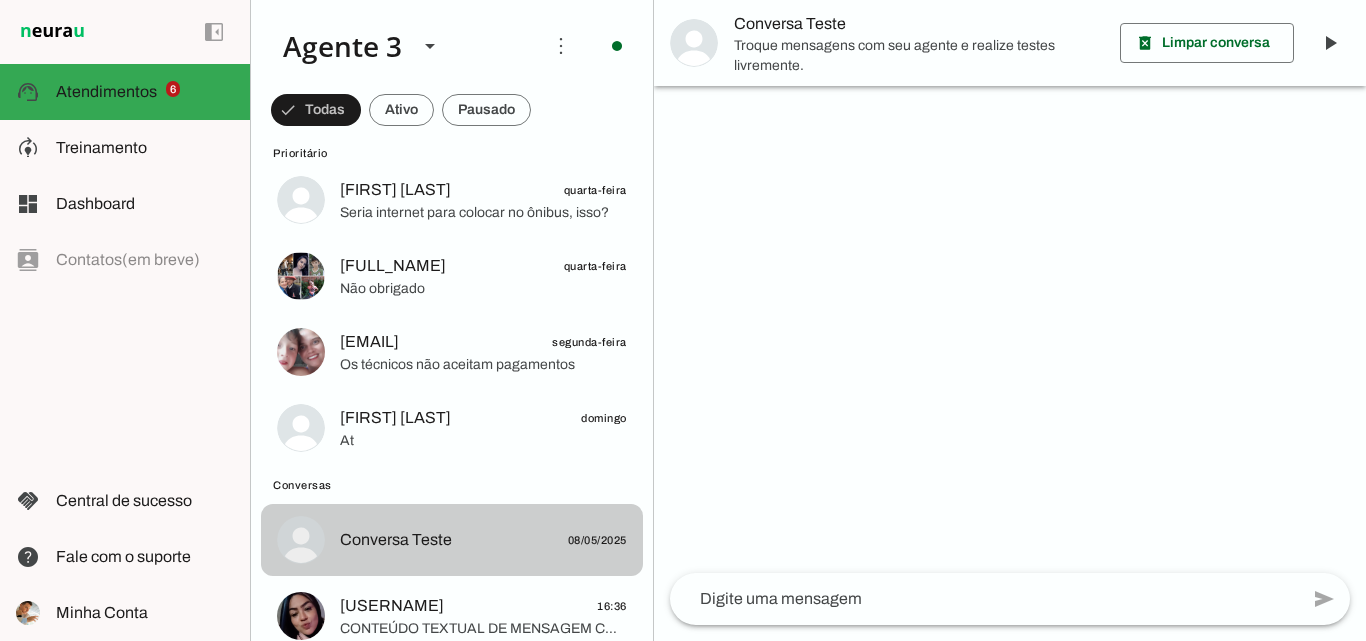 scroll, scrollTop: 300, scrollLeft: 0, axis: vertical 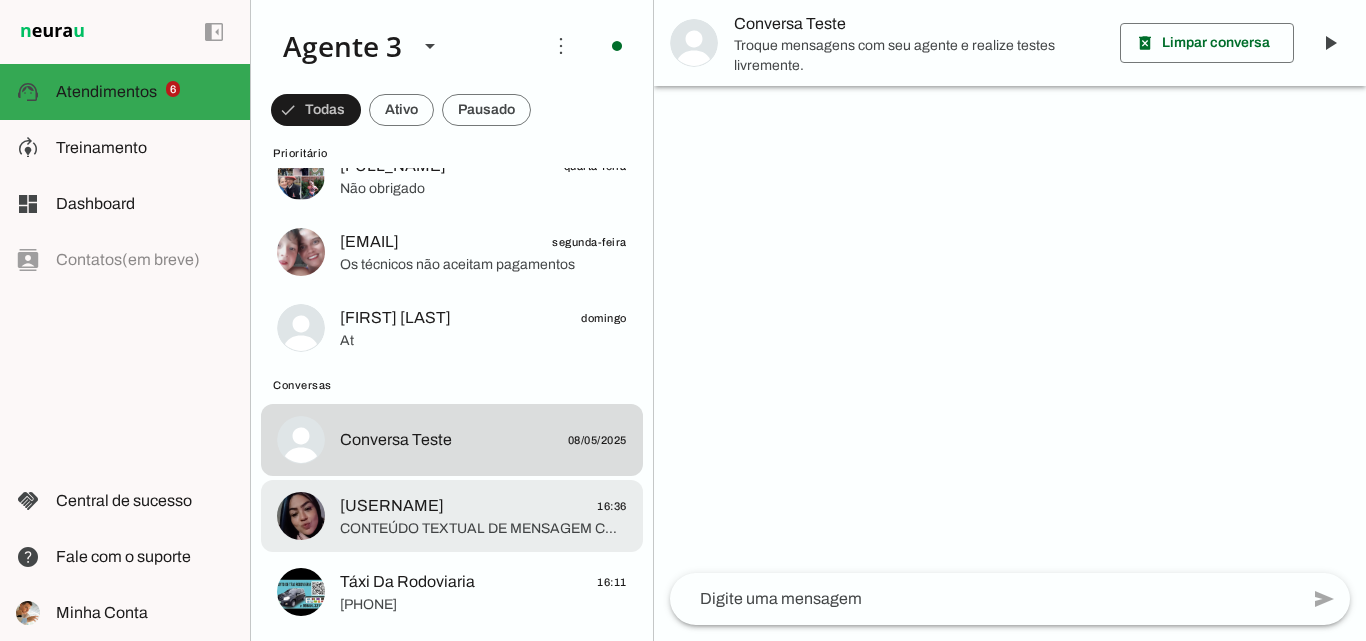 click on "CONTEÚDO TEXTUAL DE MENSAGEM COM IMAGEM (URL https://f004.backblazeb2.com/file/temp-file-download/instances/3E0E7C3D880A8198026ABACFCADE1553/3EB02A50AA28B11C240733/S1DlHu_wDS10-T1E2-H0BQ==.jpeg) : Seria nesta casa?" 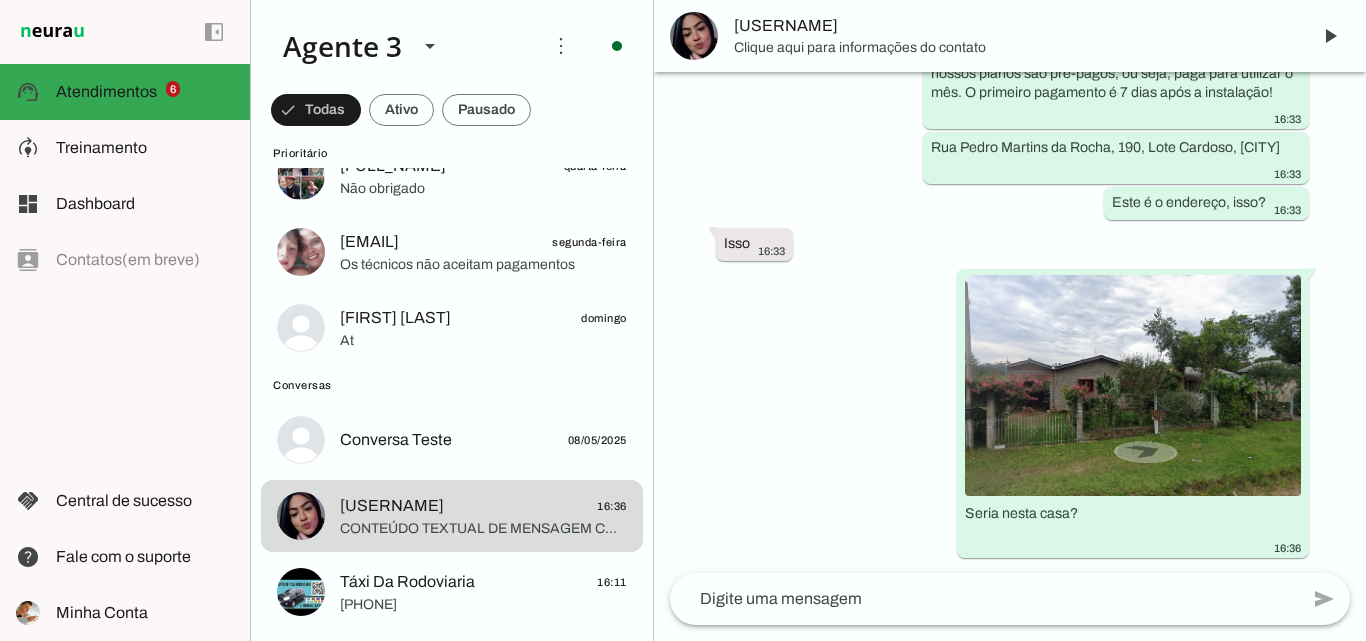 click on "[EMAIL]" at bounding box center [1014, 26] 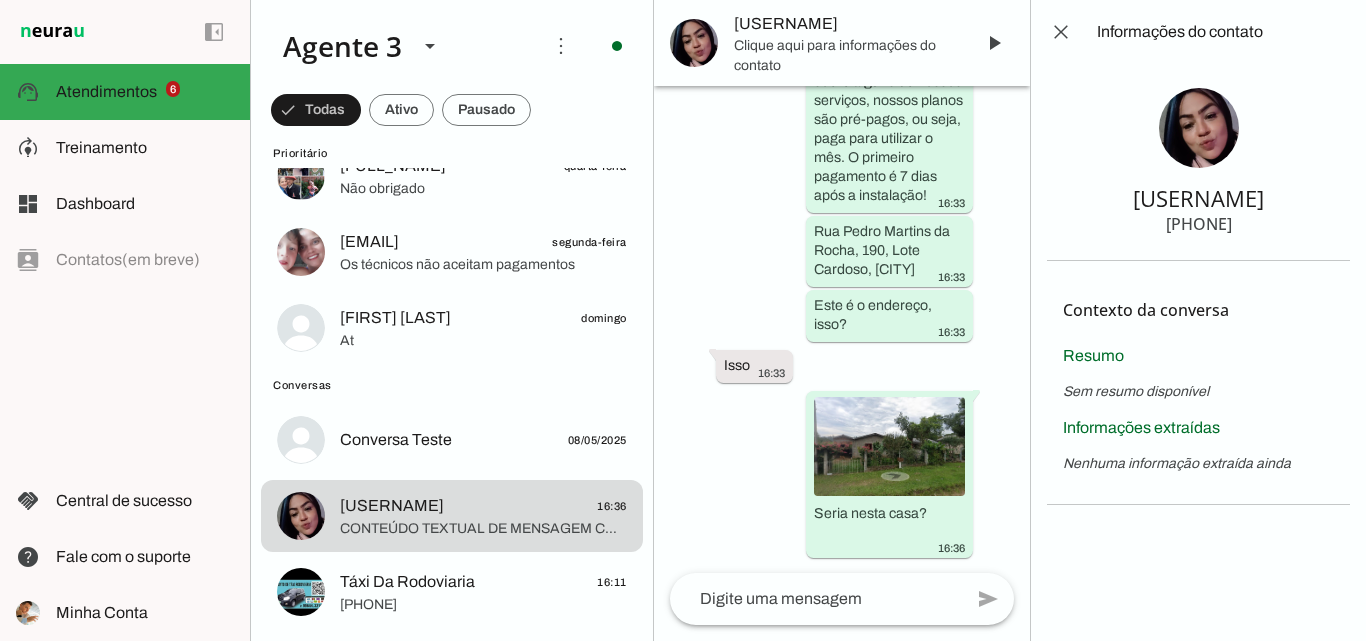 scroll, scrollTop: 15192, scrollLeft: 0, axis: vertical 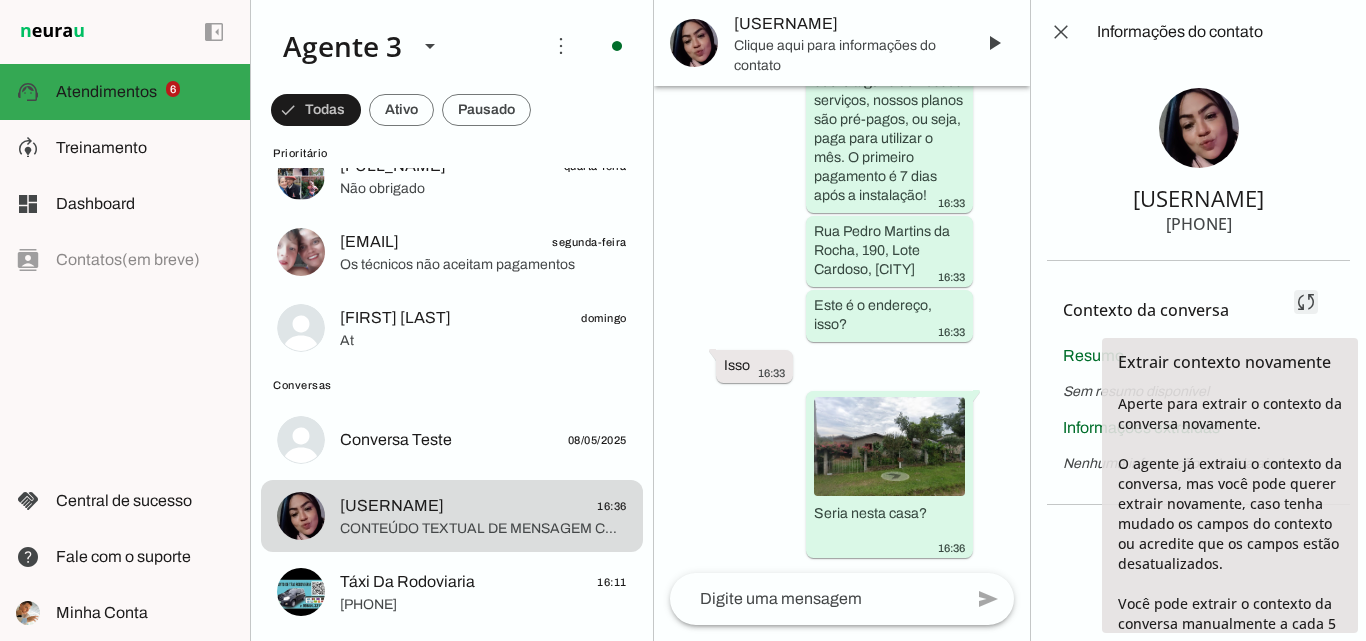 click at bounding box center (1306, 302) 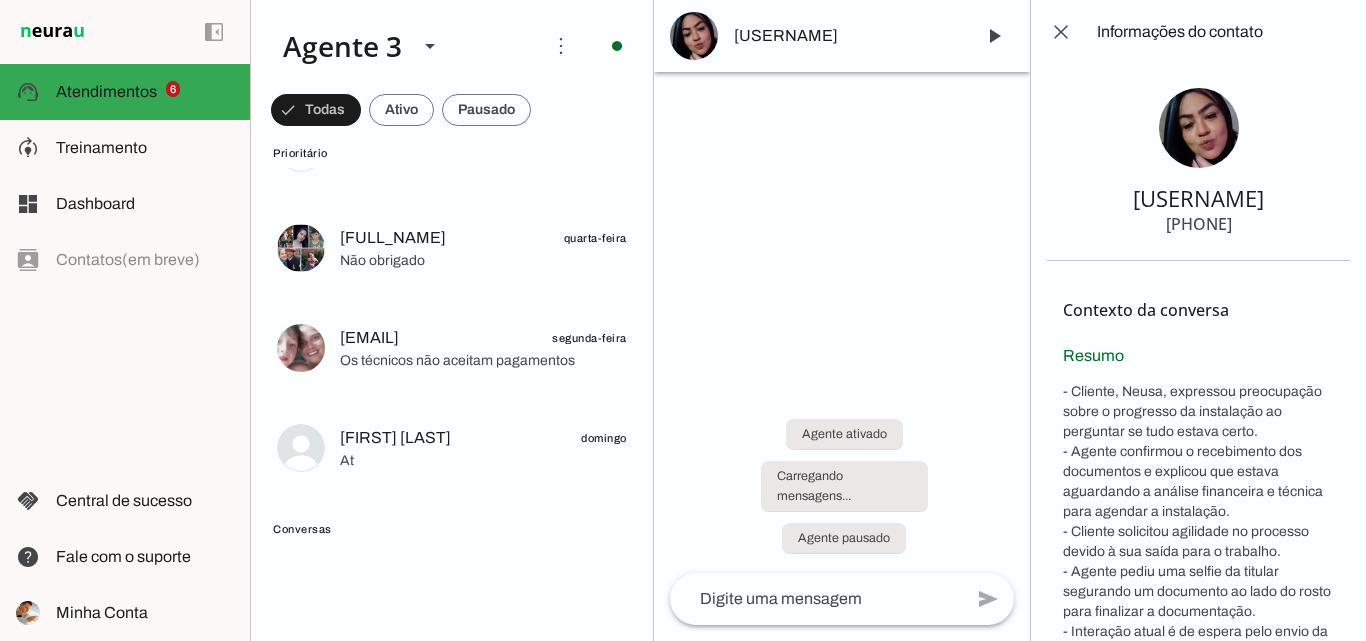 scroll, scrollTop: 0, scrollLeft: 0, axis: both 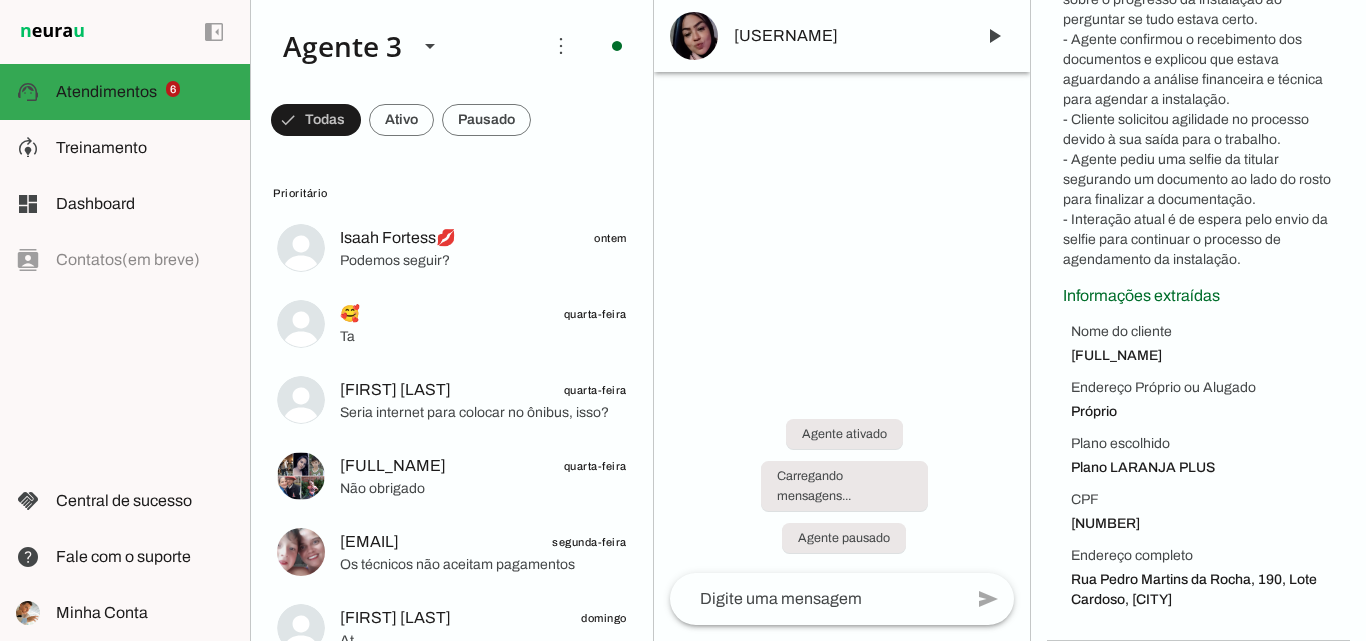 drag, startPoint x: 1068, startPoint y: 465, endPoint x: 1224, endPoint y: 465, distance: 156 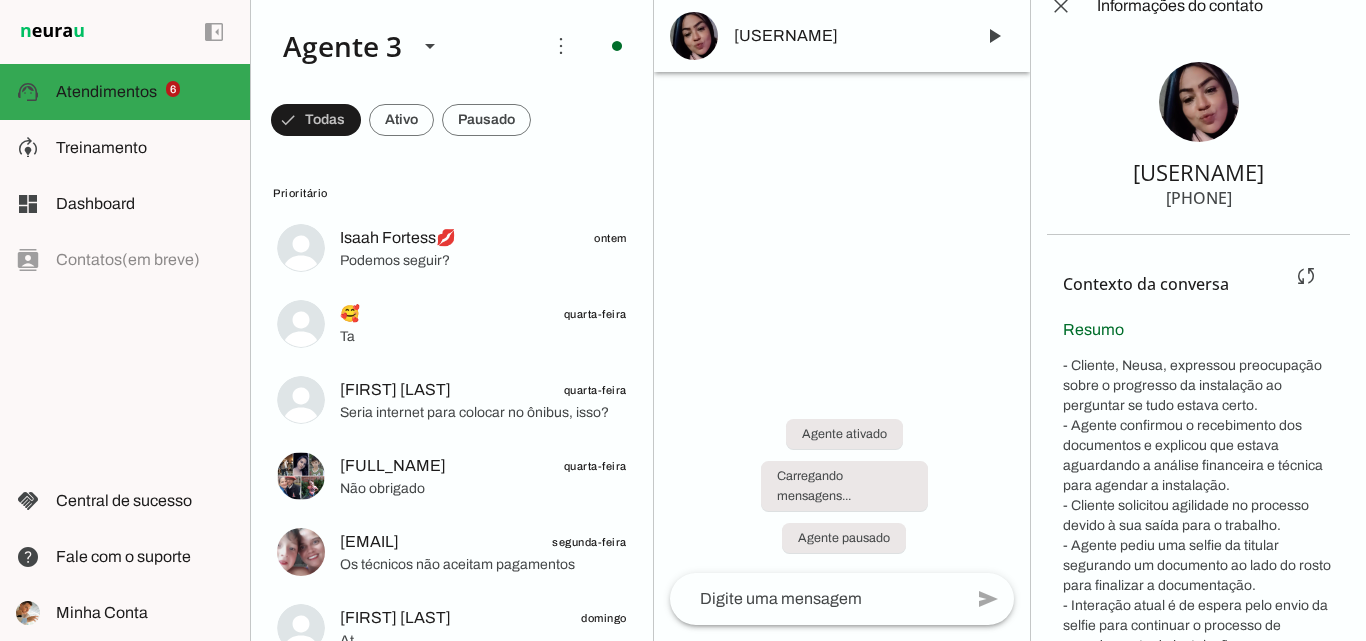 scroll, scrollTop: 0, scrollLeft: 0, axis: both 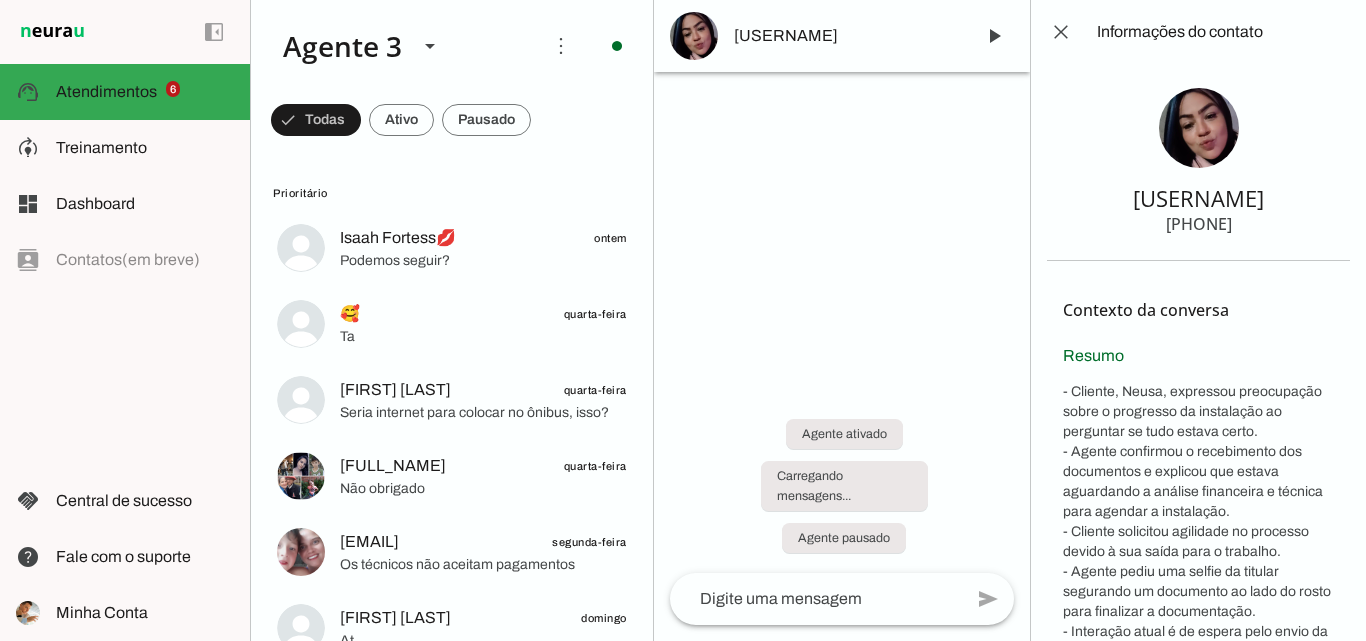 drag, startPoint x: 1163, startPoint y: 222, endPoint x: 1261, endPoint y: 220, distance: 98.02041 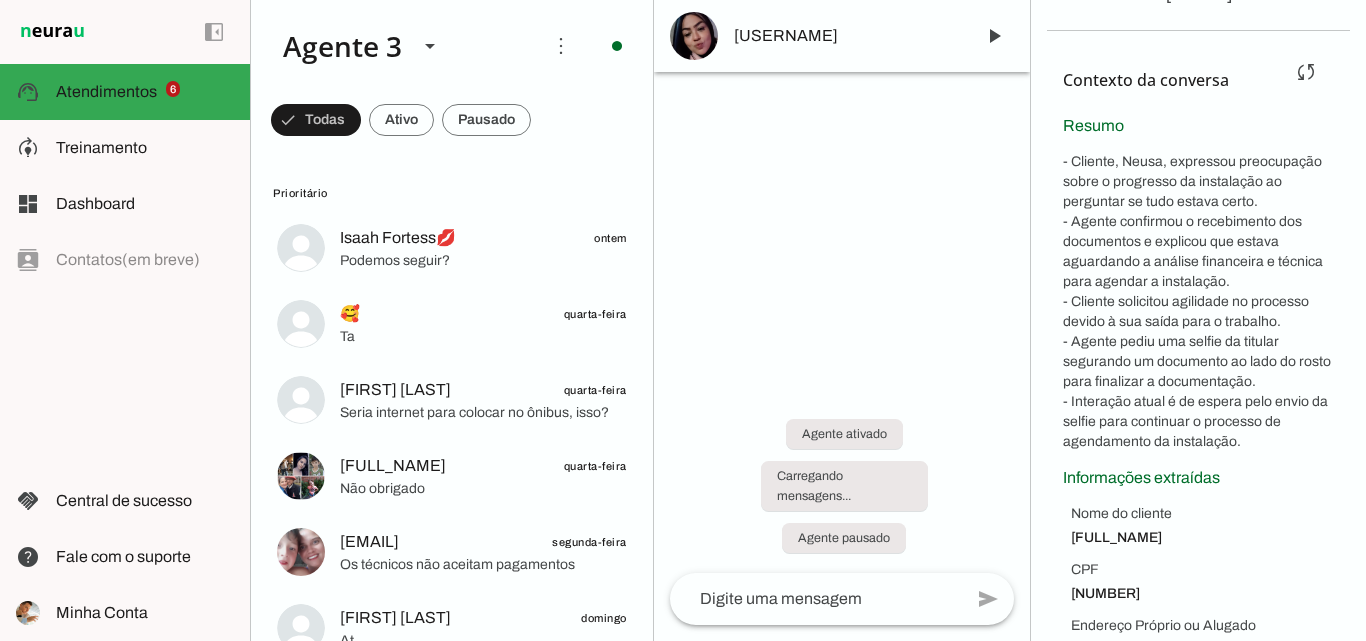 scroll, scrollTop: 212, scrollLeft: 0, axis: vertical 